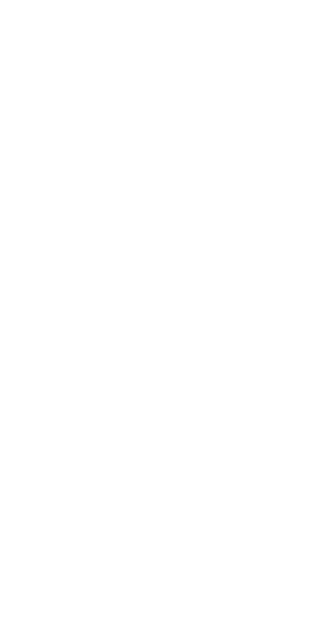 scroll, scrollTop: 0, scrollLeft: 0, axis: both 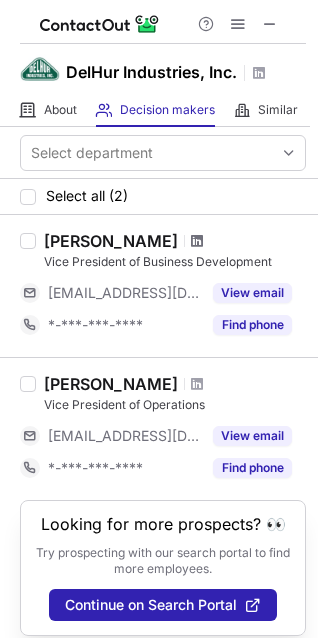 click at bounding box center (197, 241) 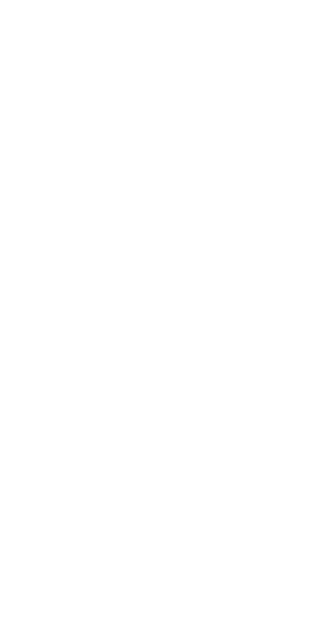 scroll, scrollTop: 0, scrollLeft: 0, axis: both 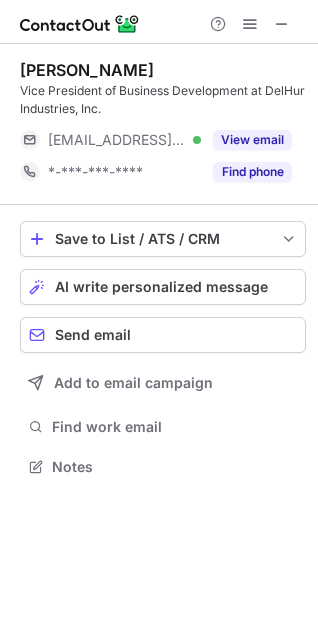 drag, startPoint x: 159, startPoint y: 68, endPoint x: 17, endPoint y: 68, distance: 142 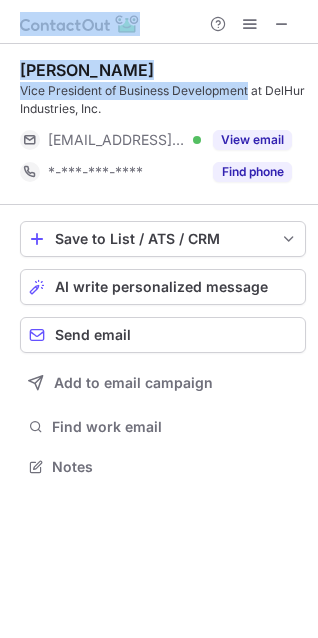 drag, startPoint x: 250, startPoint y: 88, endPoint x: -2, endPoint y: 88, distance: 252 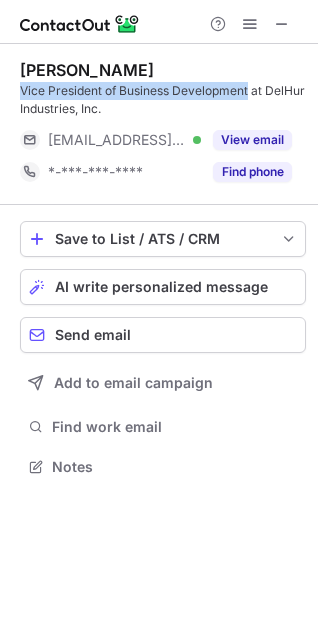 drag, startPoint x: 251, startPoint y: 87, endPoint x: 20, endPoint y: 95, distance: 231.13849 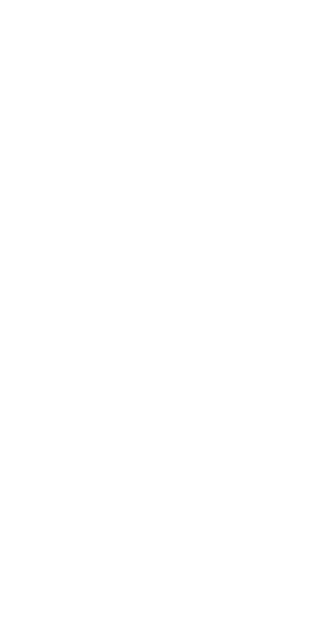 scroll, scrollTop: 0, scrollLeft: 0, axis: both 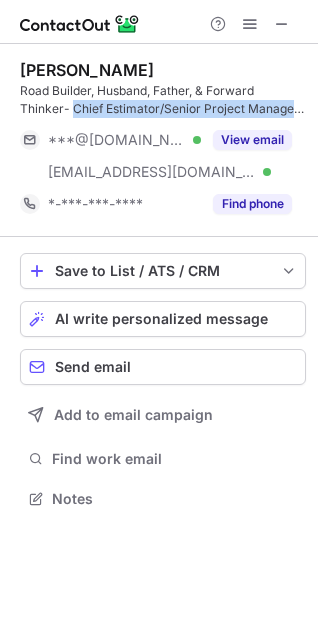 drag, startPoint x: 292, startPoint y: 106, endPoint x: 72, endPoint y: 107, distance: 220.00227 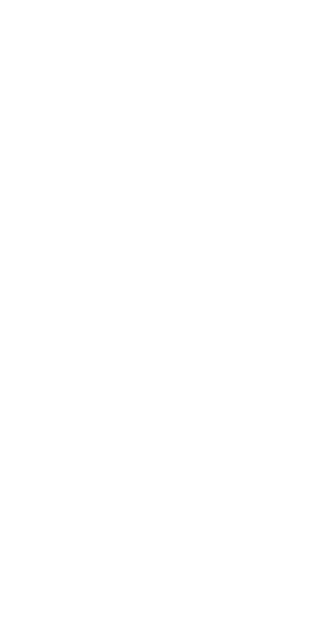 scroll, scrollTop: 0, scrollLeft: 0, axis: both 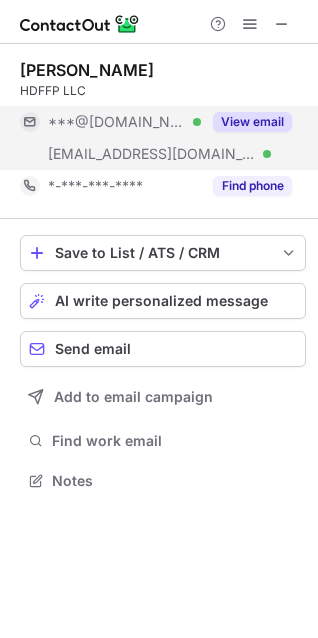 click on "View email" at bounding box center (252, 122) 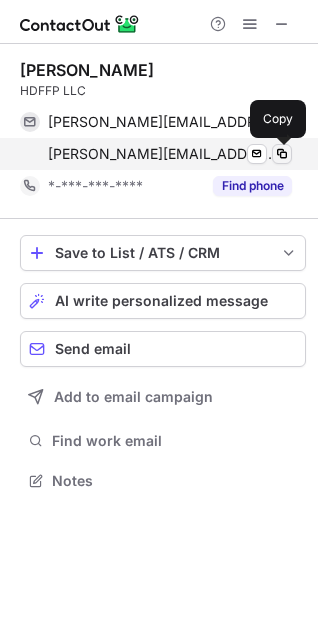 click at bounding box center (282, 154) 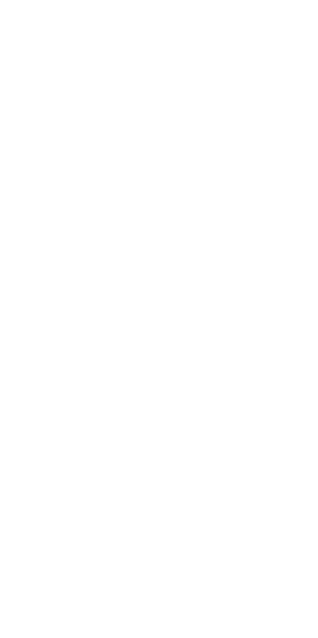 scroll, scrollTop: 0, scrollLeft: 0, axis: both 